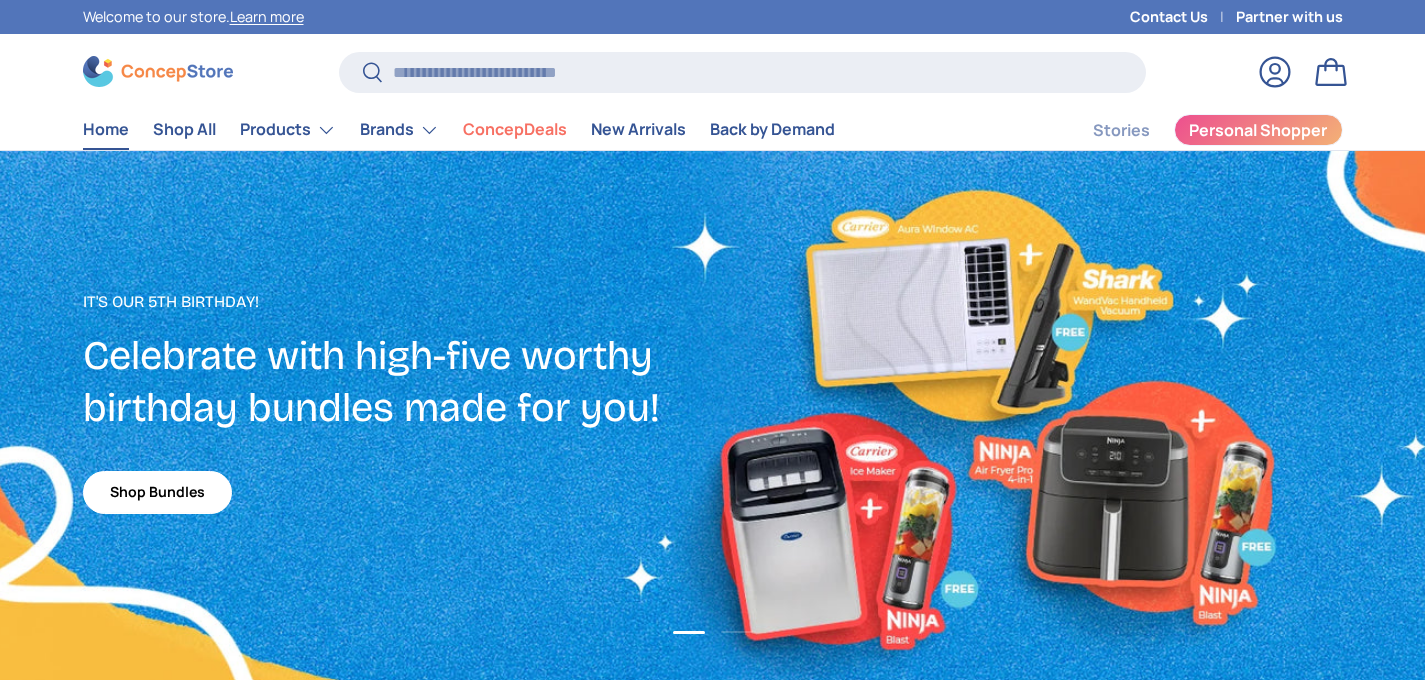 scroll, scrollTop: 0, scrollLeft: 0, axis: both 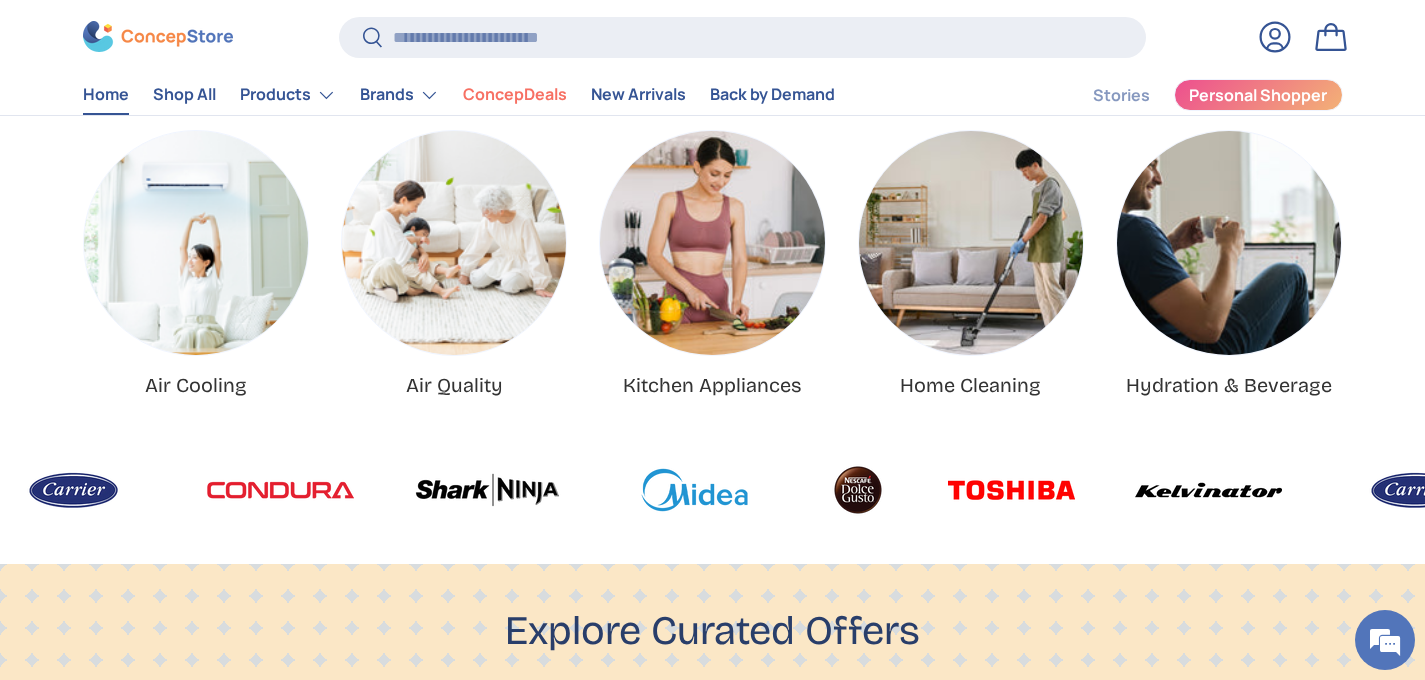 click at bounding box center [454, 243] 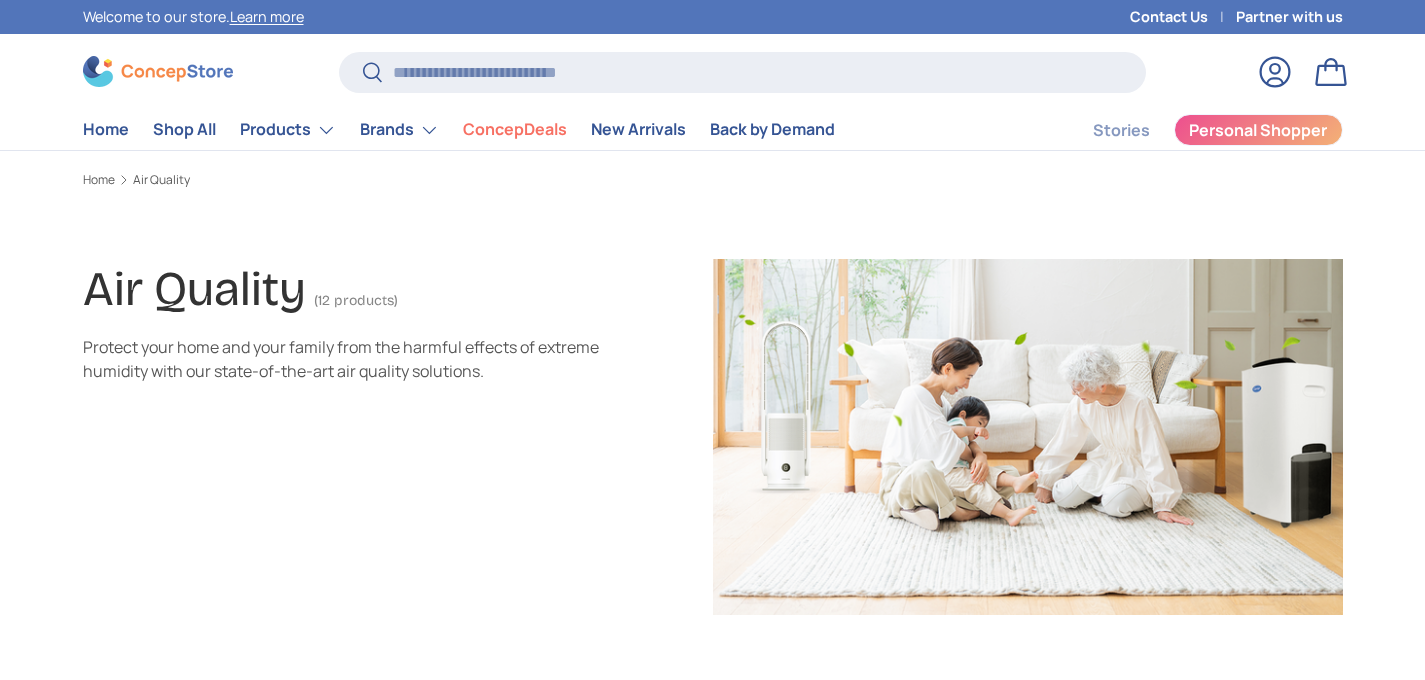 scroll, scrollTop: 0, scrollLeft: 0, axis: both 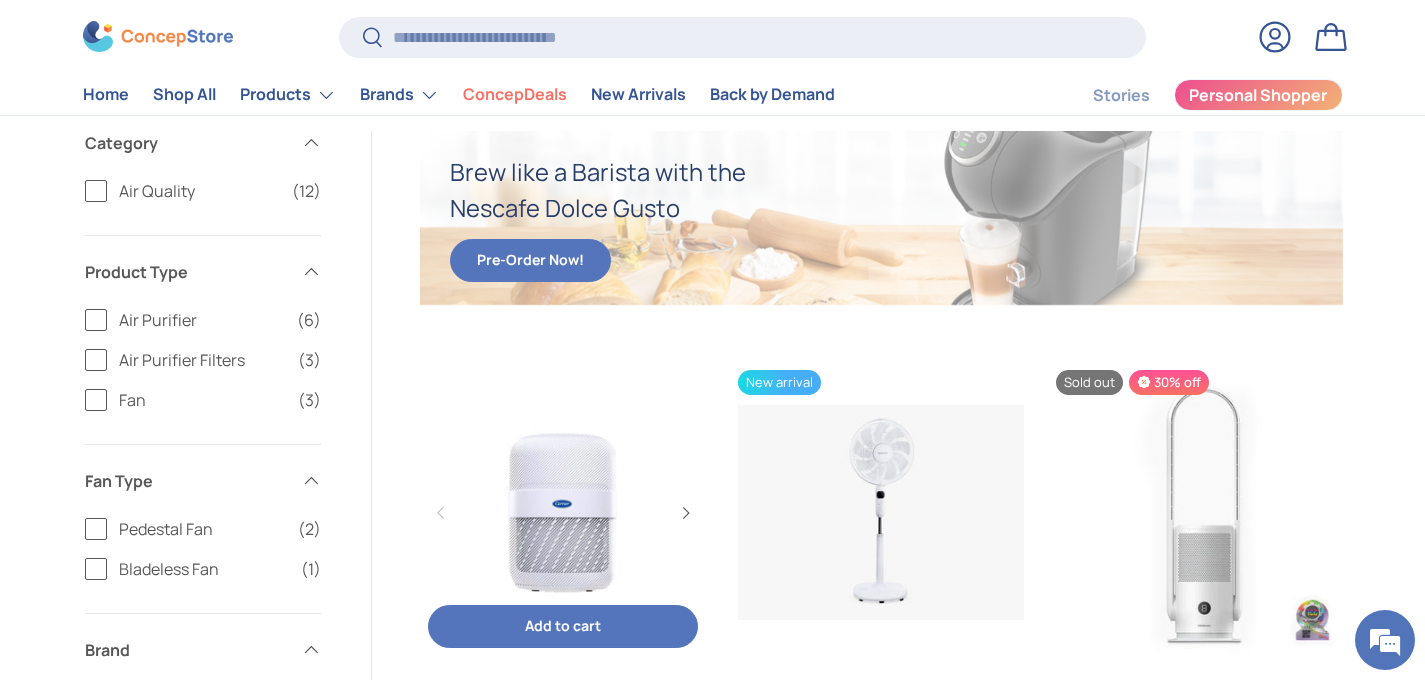 click at bounding box center (563, 513) 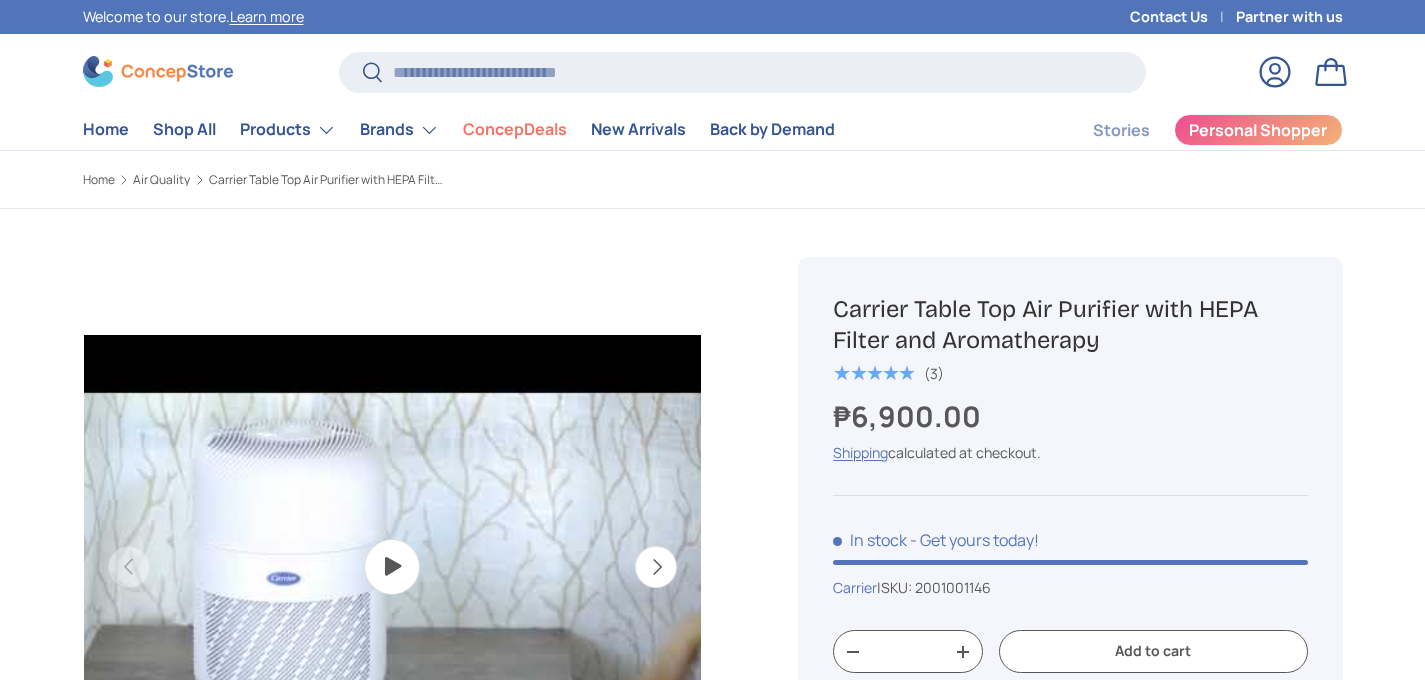 scroll, scrollTop: 0, scrollLeft: 0, axis: both 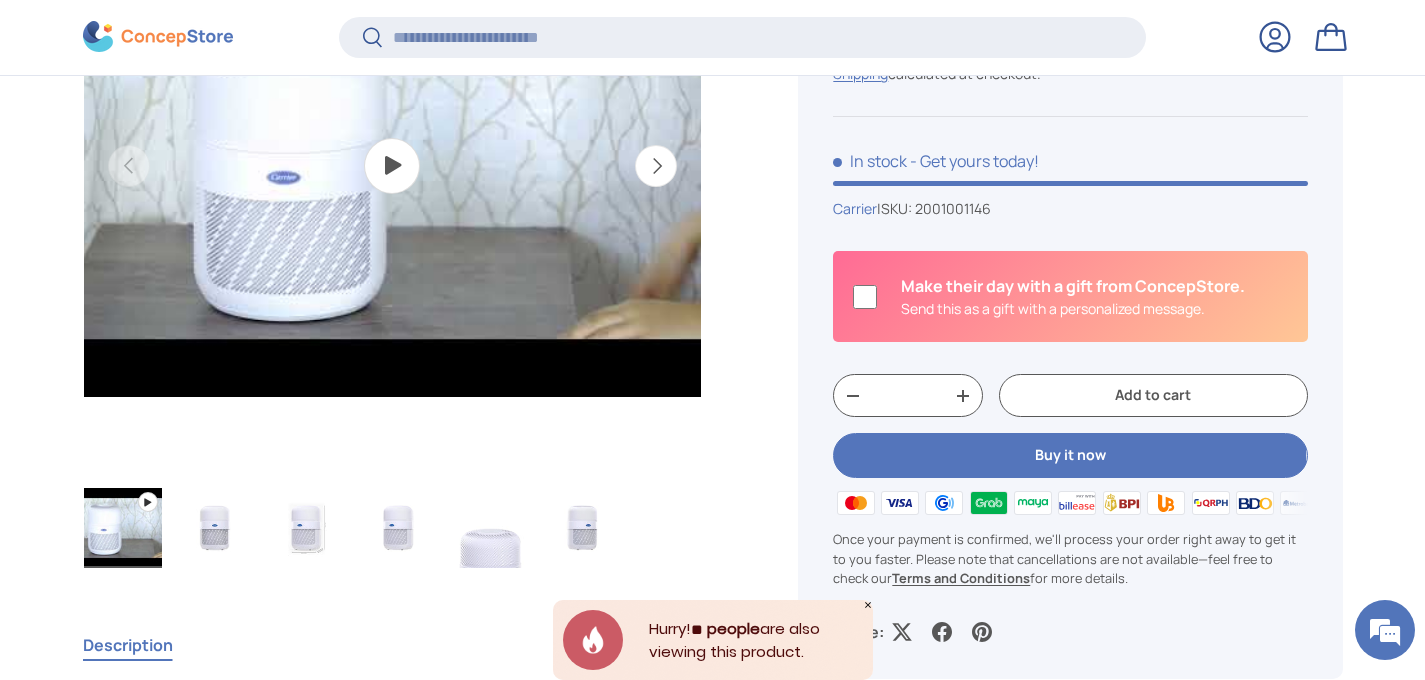 click on "Buy it now" at bounding box center (1070, 455) 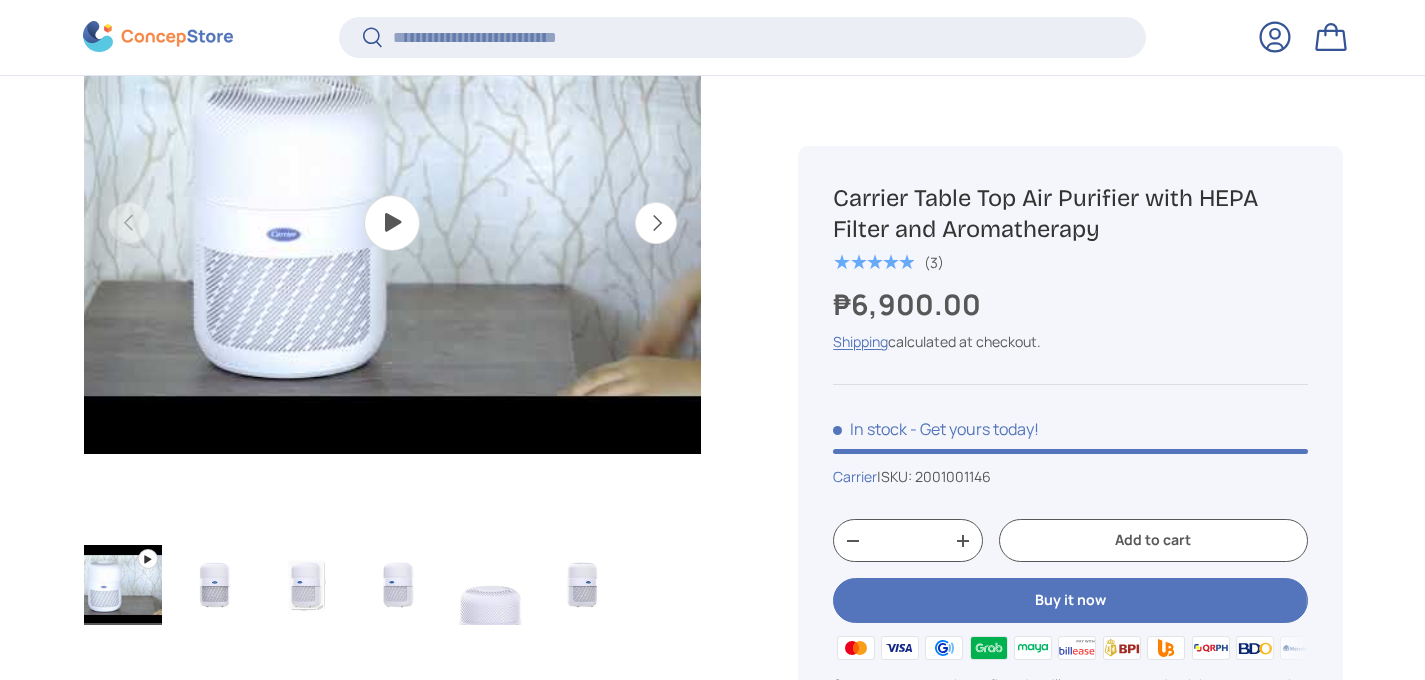 scroll, scrollTop: 0, scrollLeft: 0, axis: both 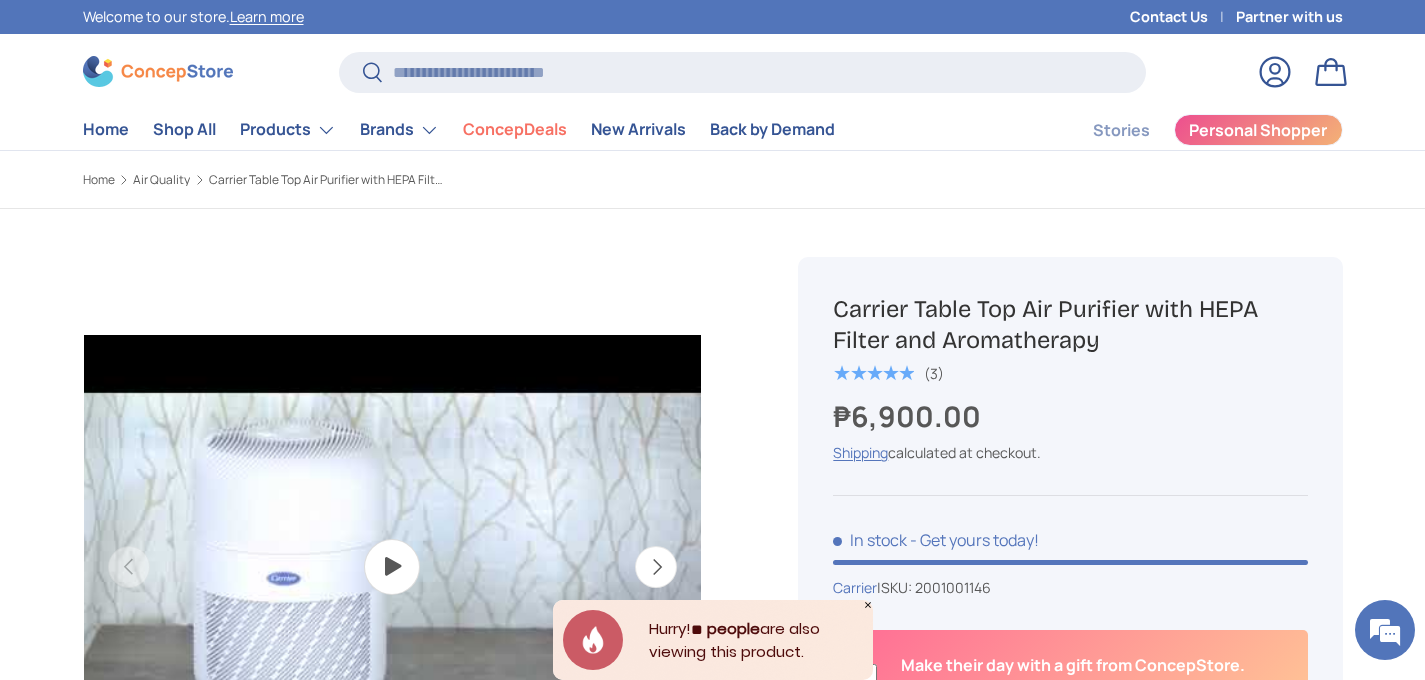click on "Log in" at bounding box center (1275, 72) 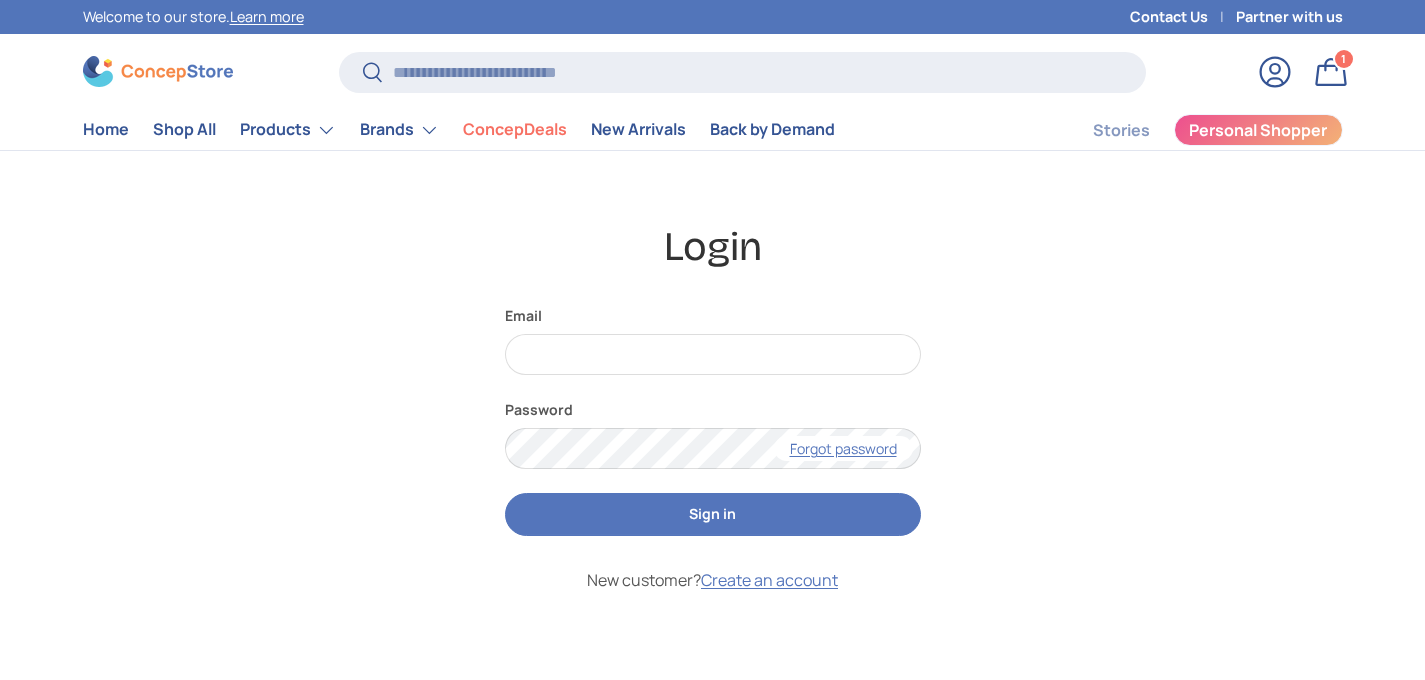 scroll, scrollTop: 0, scrollLeft: 0, axis: both 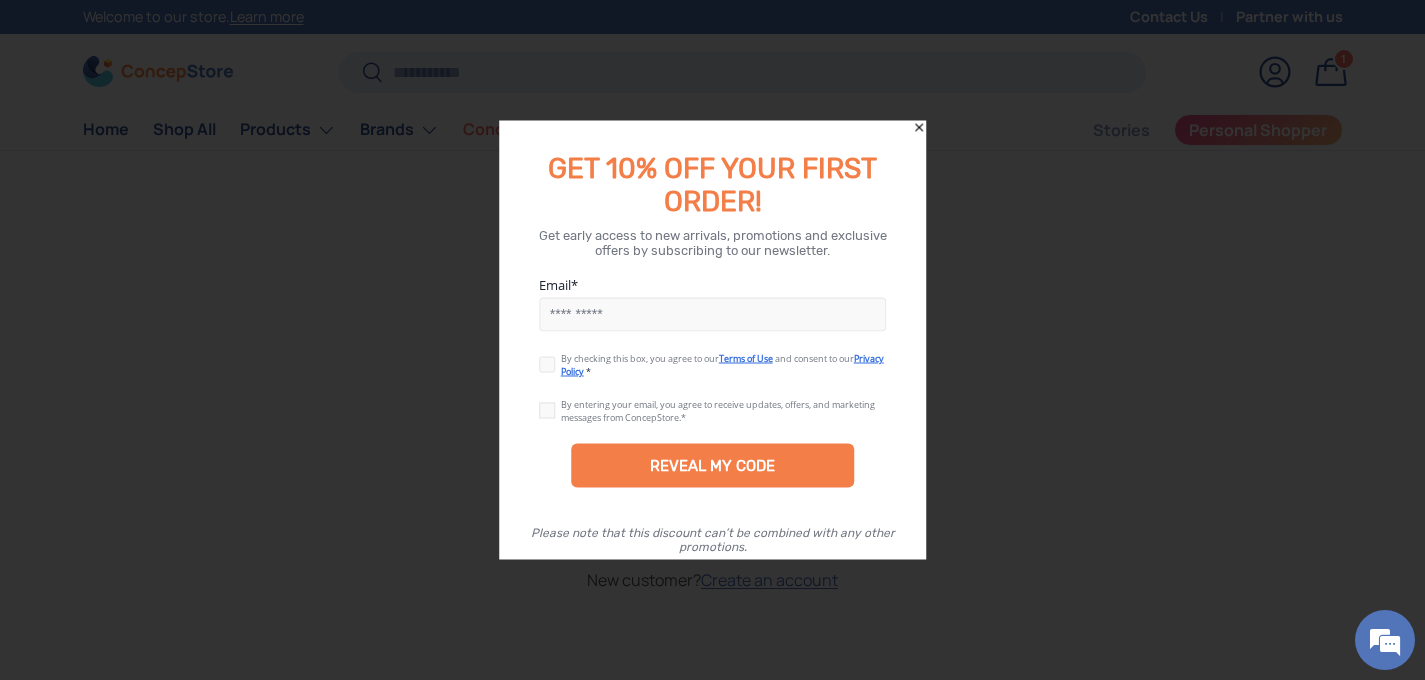 click 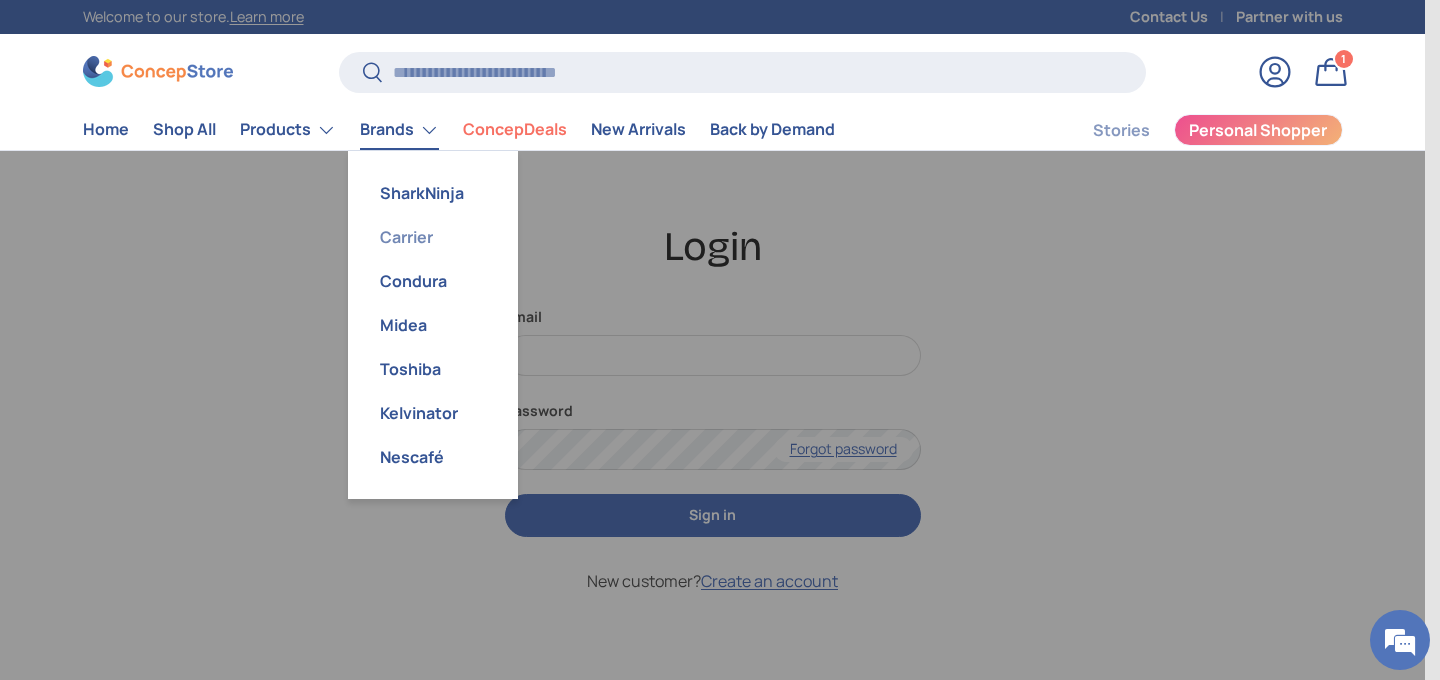 click on "Carrier" at bounding box center (433, 237) 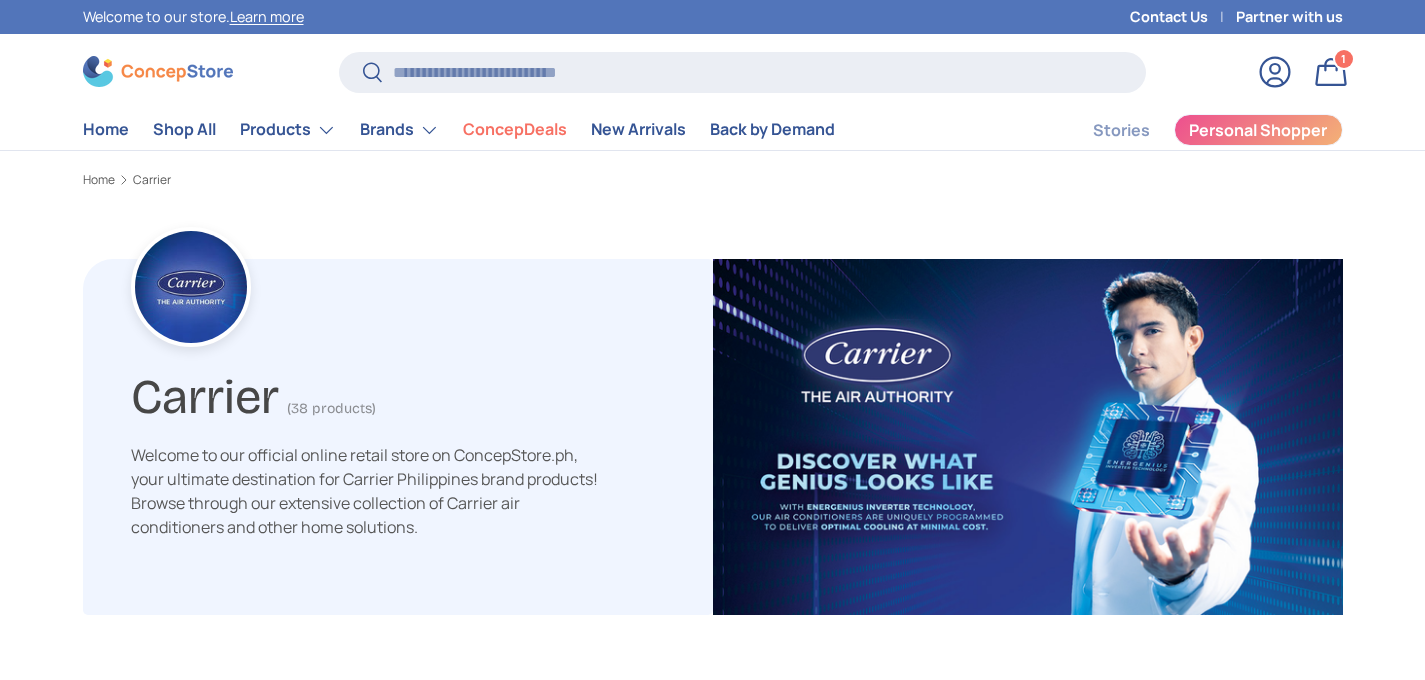 scroll, scrollTop: 0, scrollLeft: 0, axis: both 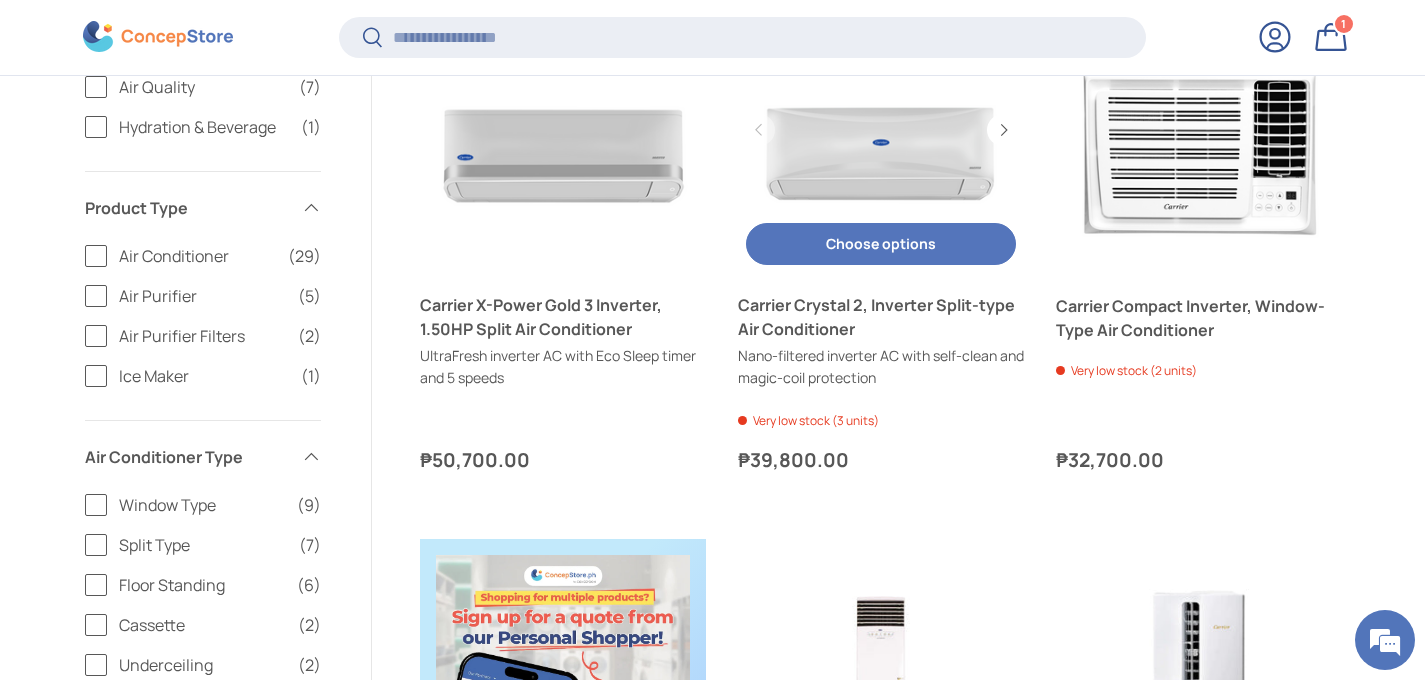 click at bounding box center [881, 130] 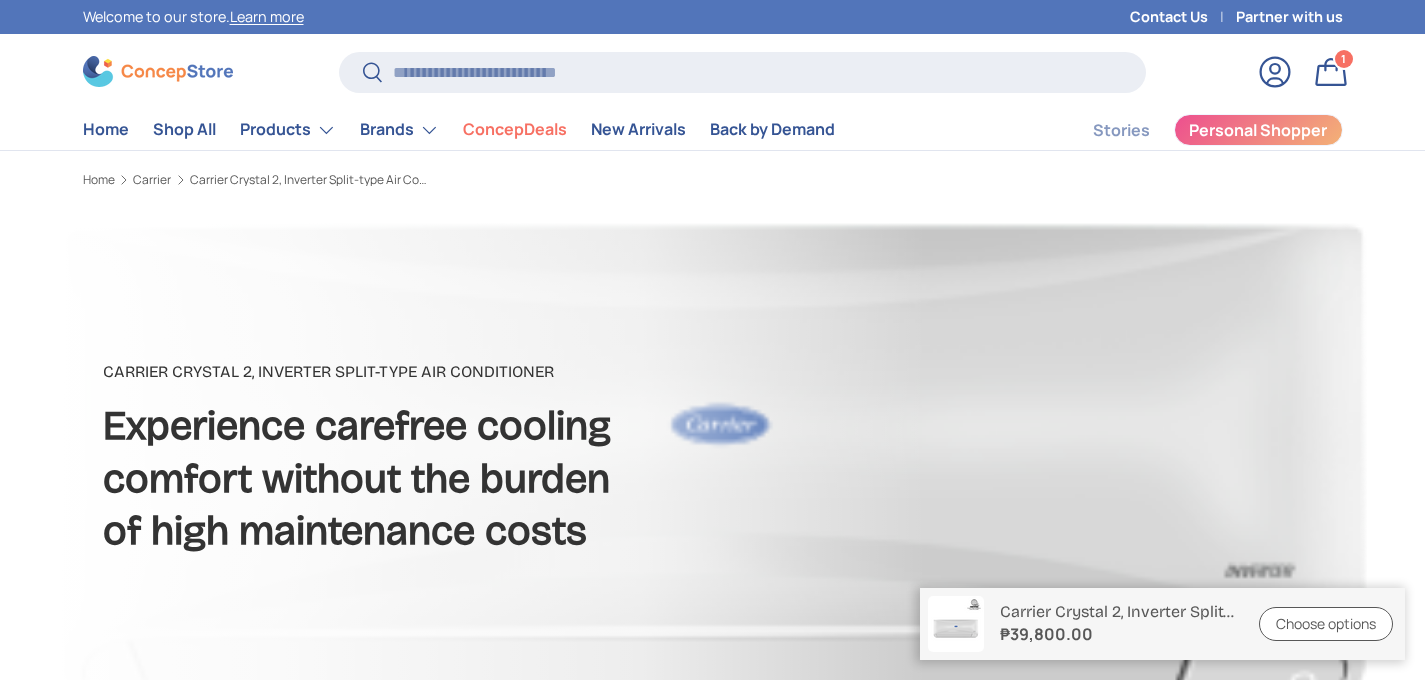 scroll, scrollTop: 0, scrollLeft: 0, axis: both 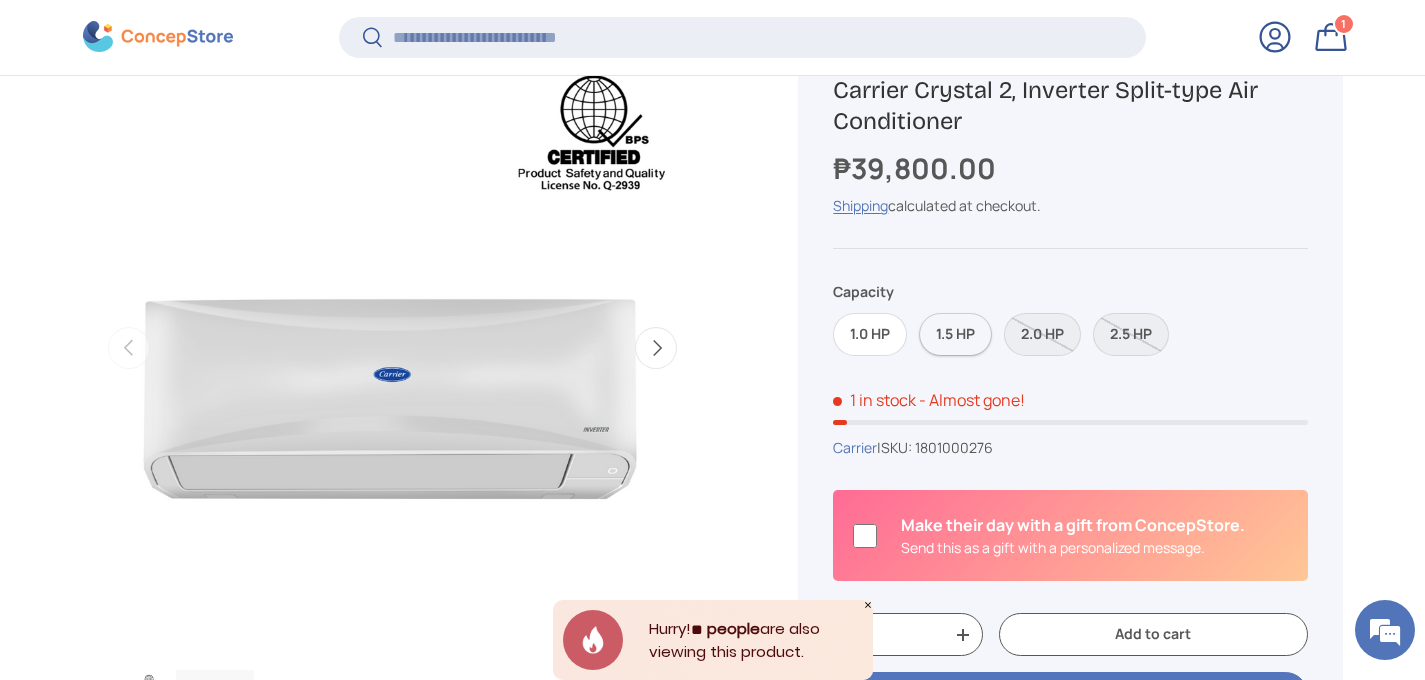 click on "1.5 HP" at bounding box center [955, 334] 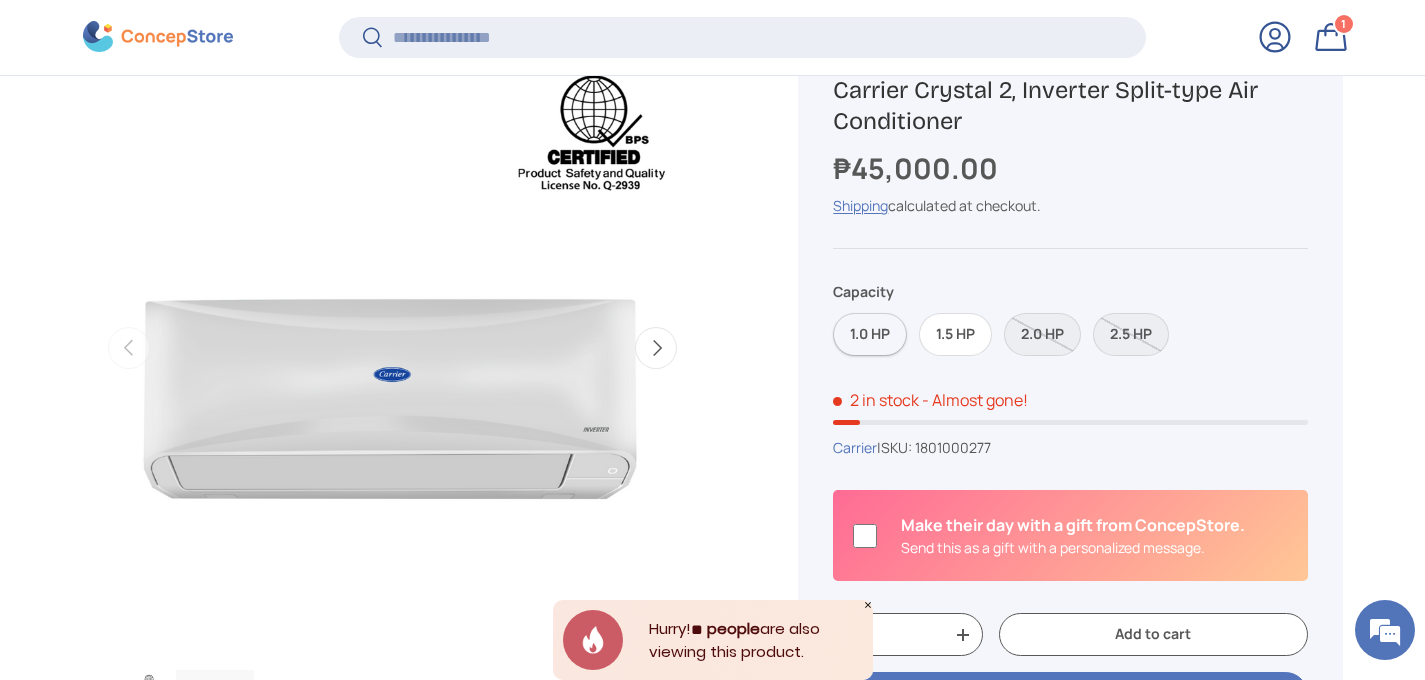 click on "1.0 HP" at bounding box center (870, 334) 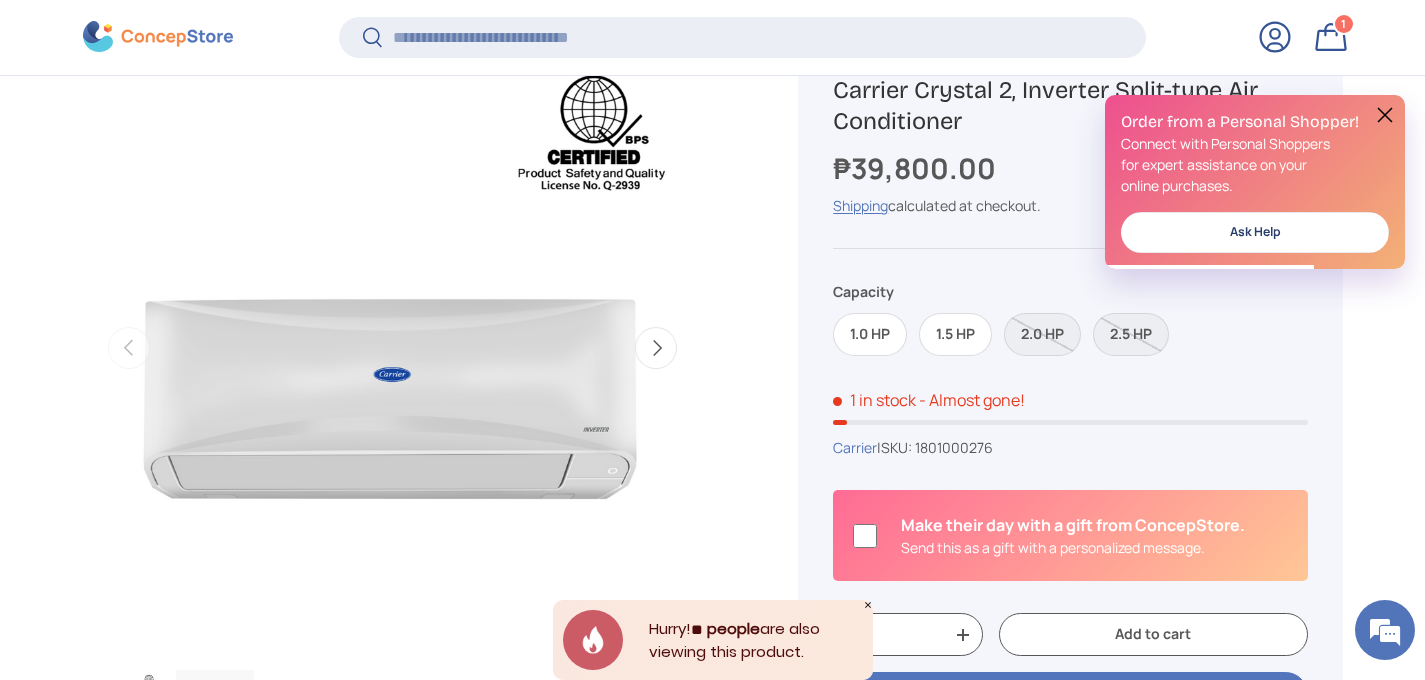 scroll, scrollTop: 0, scrollLeft: 0, axis: both 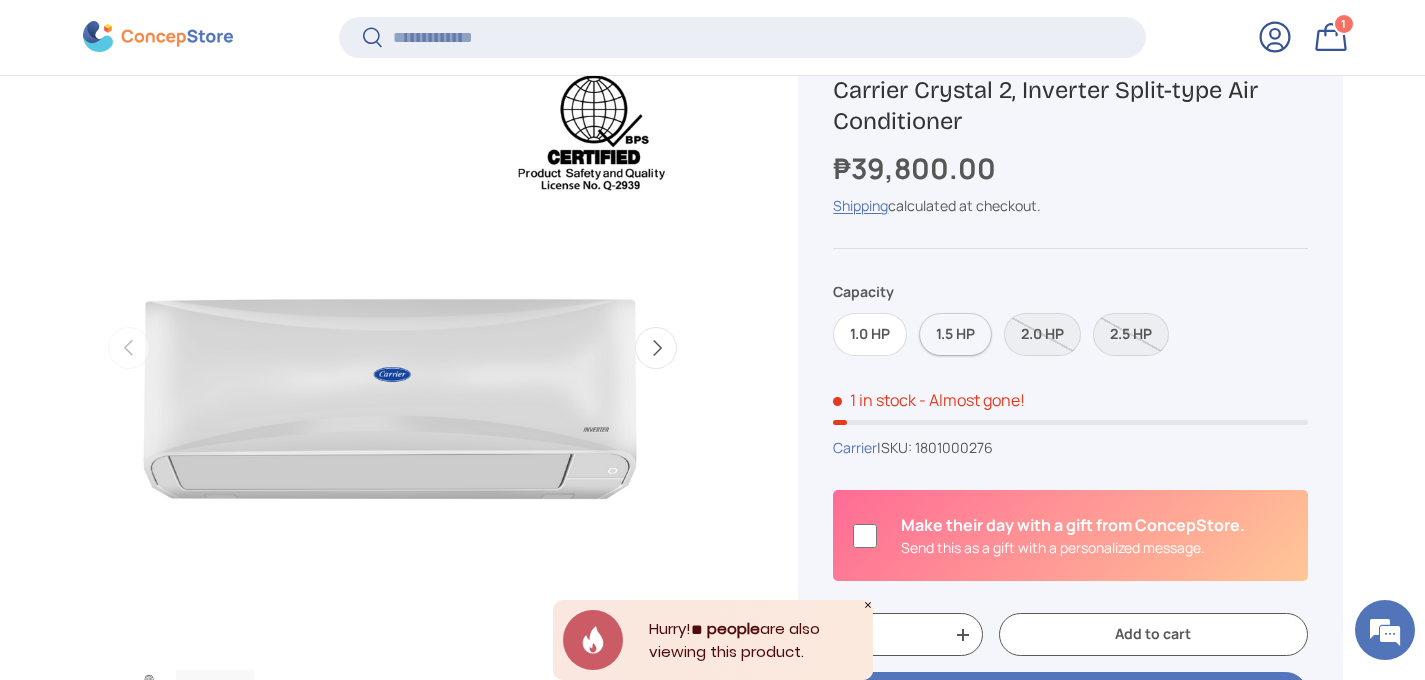 drag, startPoint x: 961, startPoint y: 335, endPoint x: 1002, endPoint y: 292, distance: 59.413803 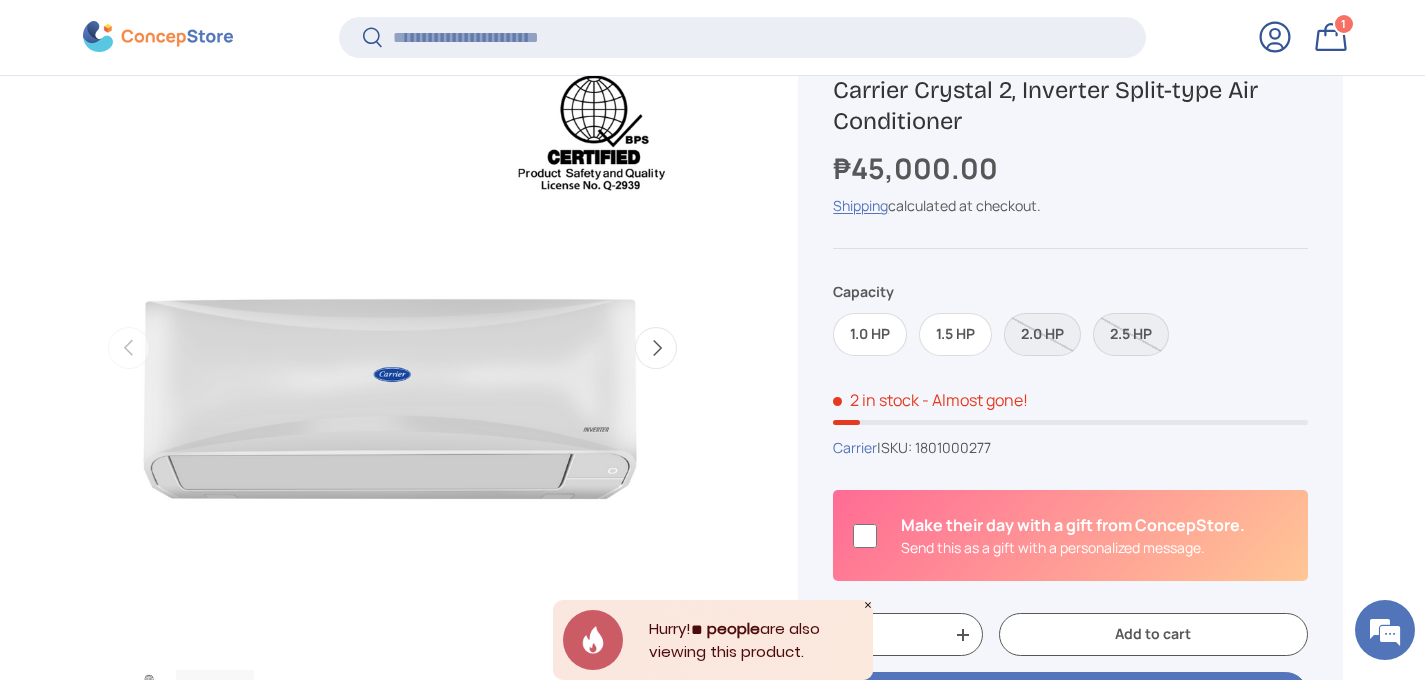 click on "2.0 HP" at bounding box center (1042, 334) 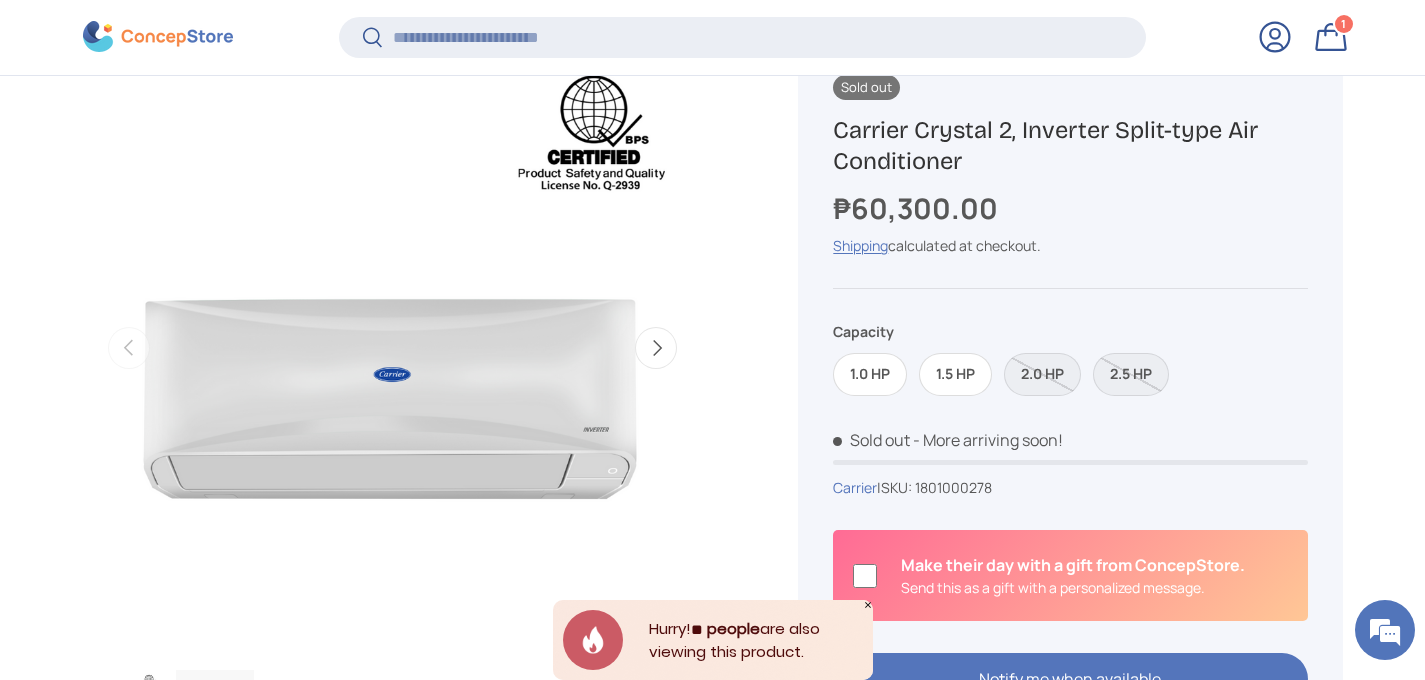 click on "Capacity" at bounding box center [863, 331] 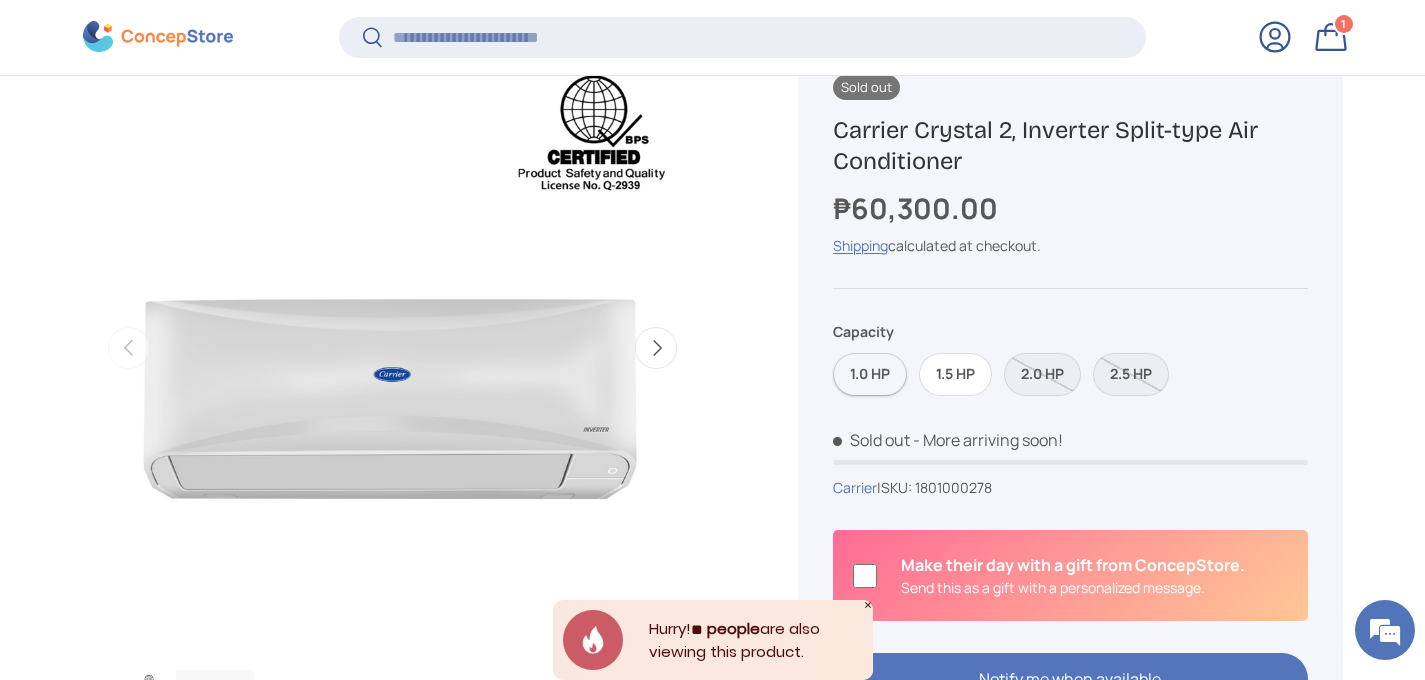 click on "1.0 HP" at bounding box center [870, 374] 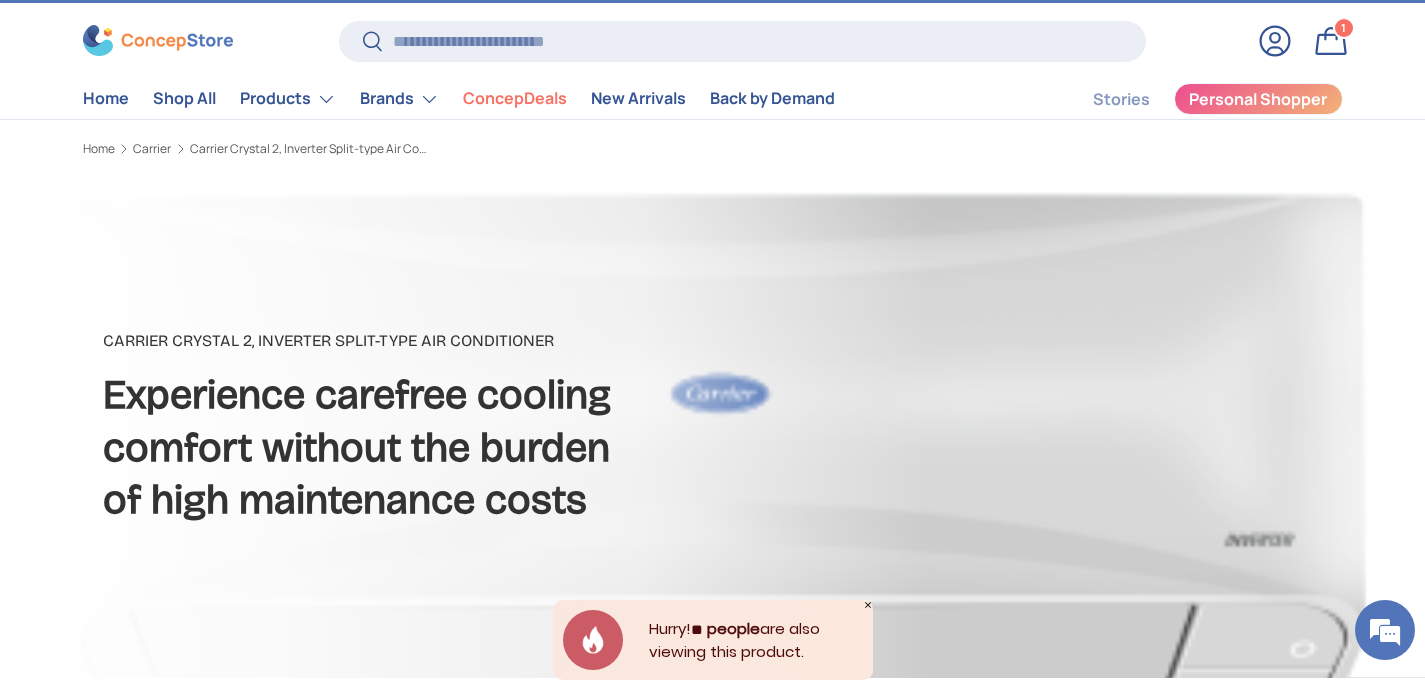 scroll, scrollTop: 0, scrollLeft: 0, axis: both 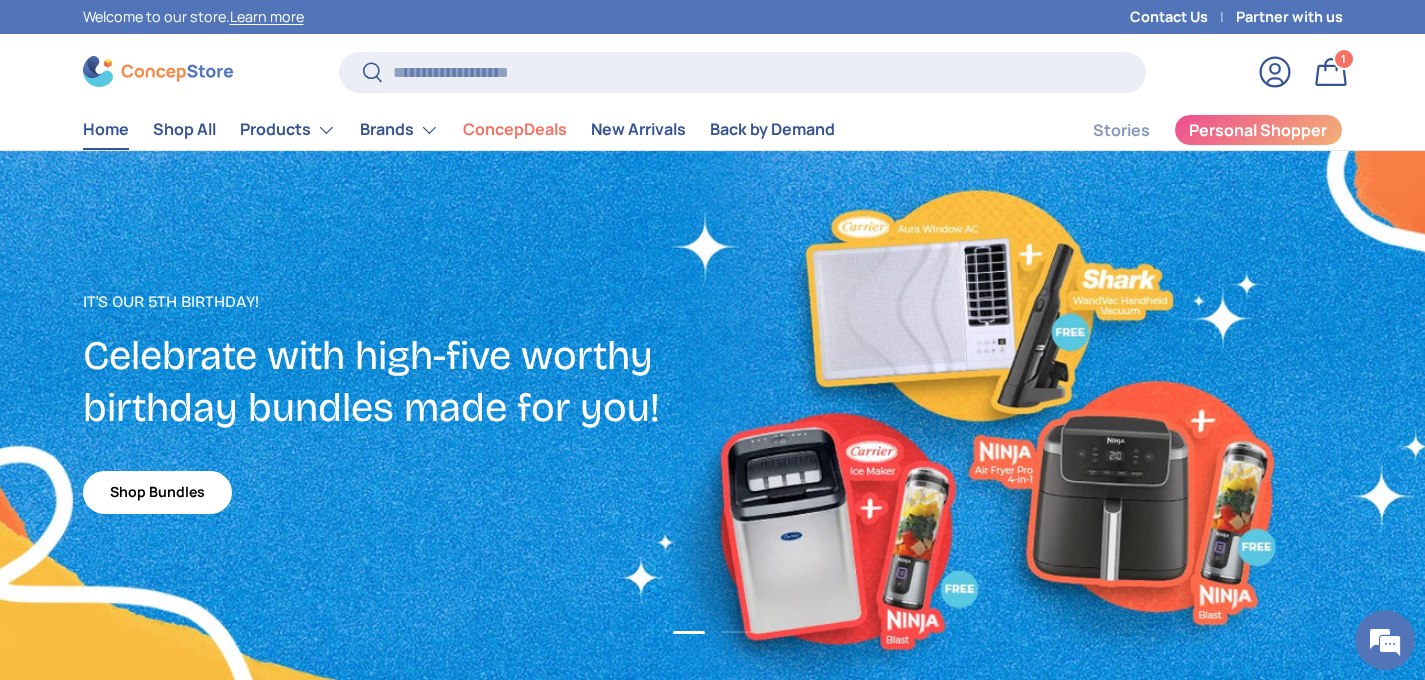 click on "Log in" at bounding box center [1275, 72] 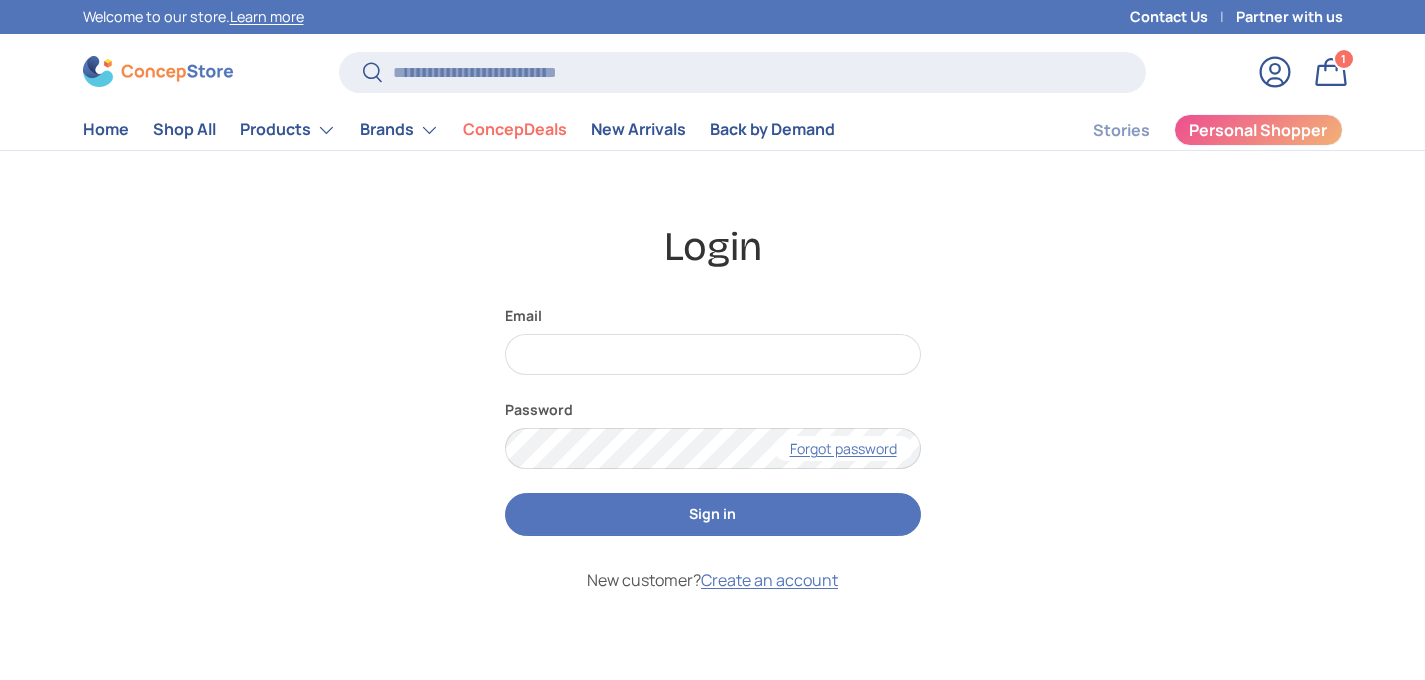 scroll, scrollTop: 0, scrollLeft: 0, axis: both 